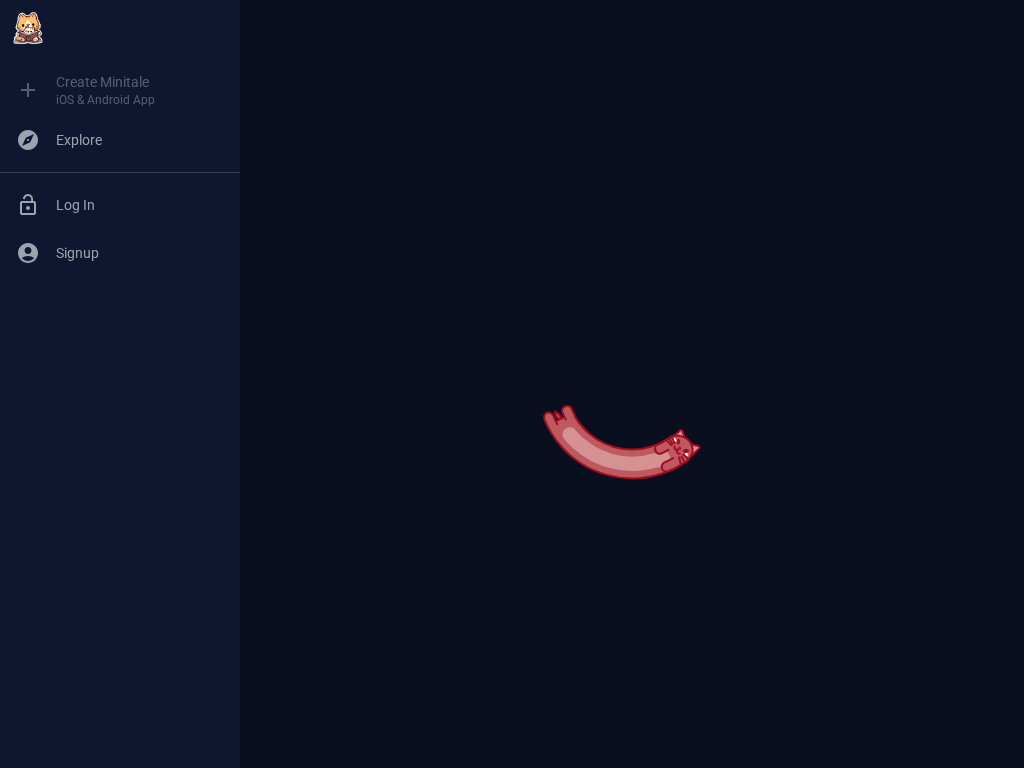 scroll, scrollTop: 0, scrollLeft: 0, axis: both 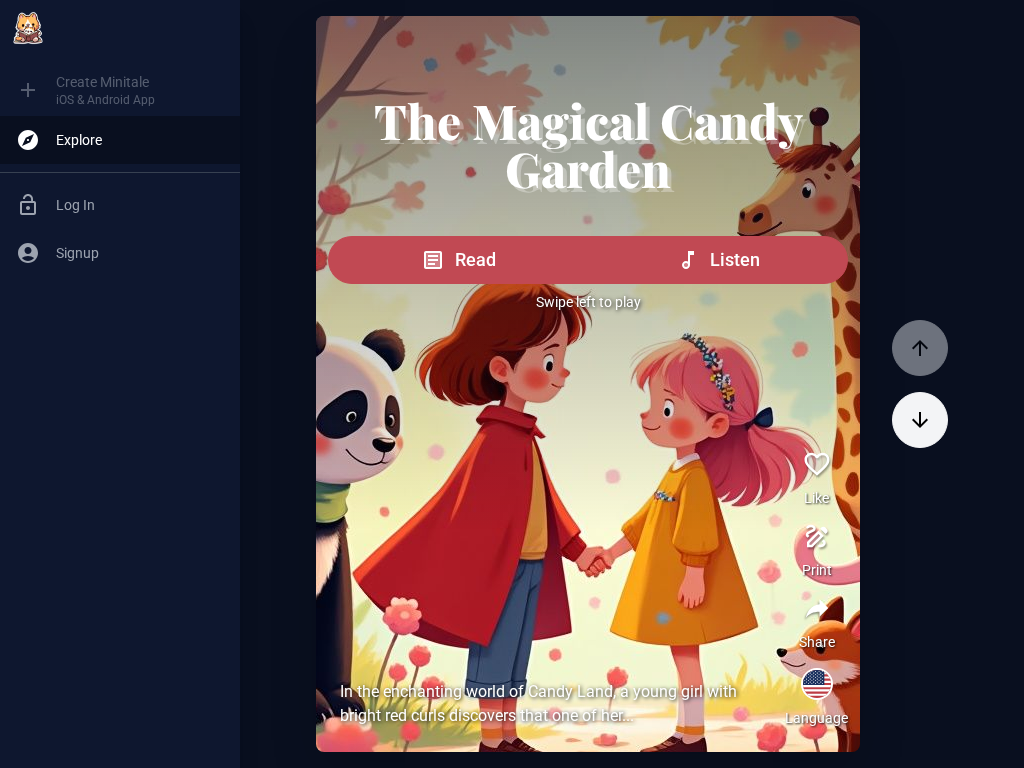click 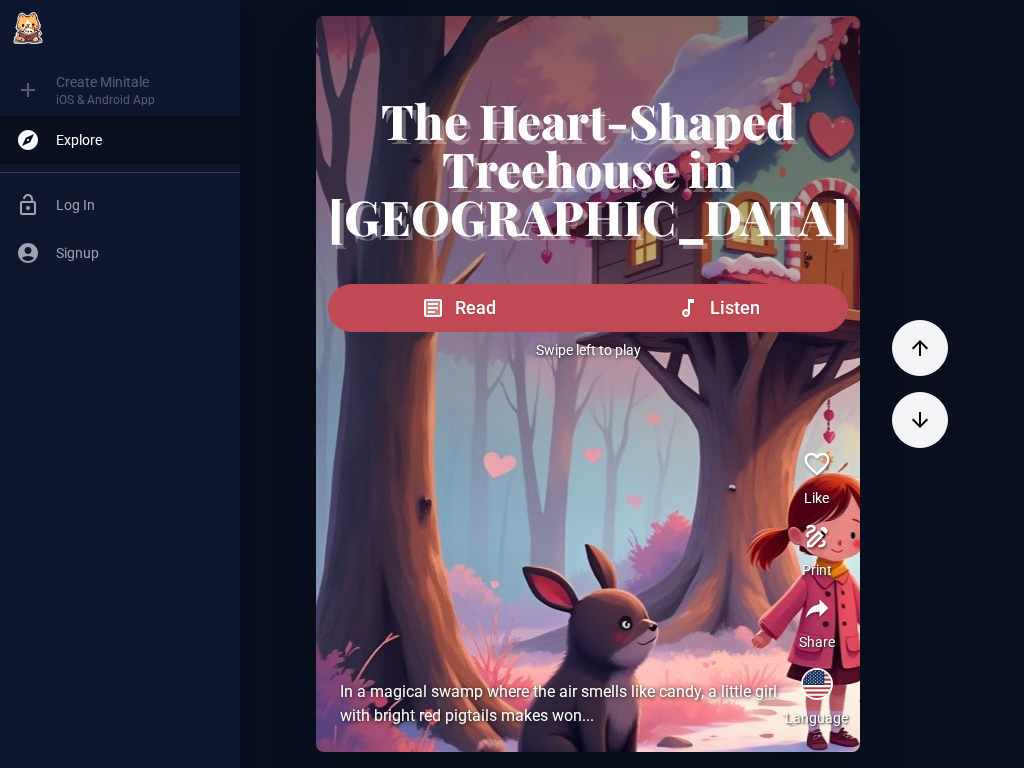 click at bounding box center (920, 420) 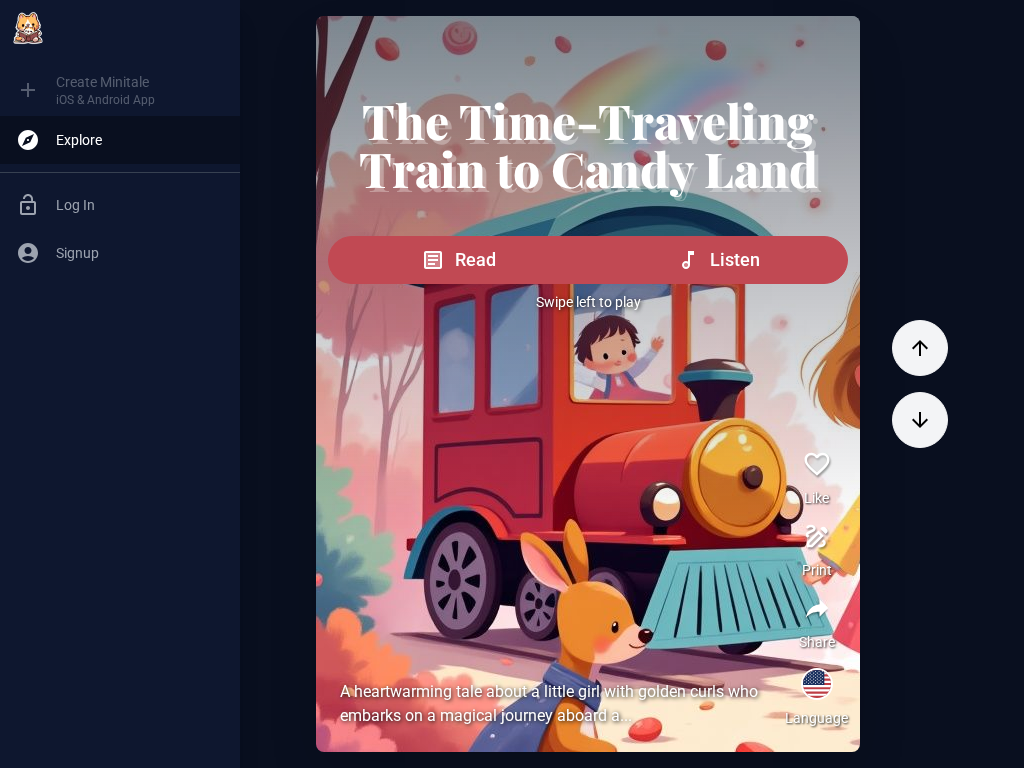 click at bounding box center (920, 420) 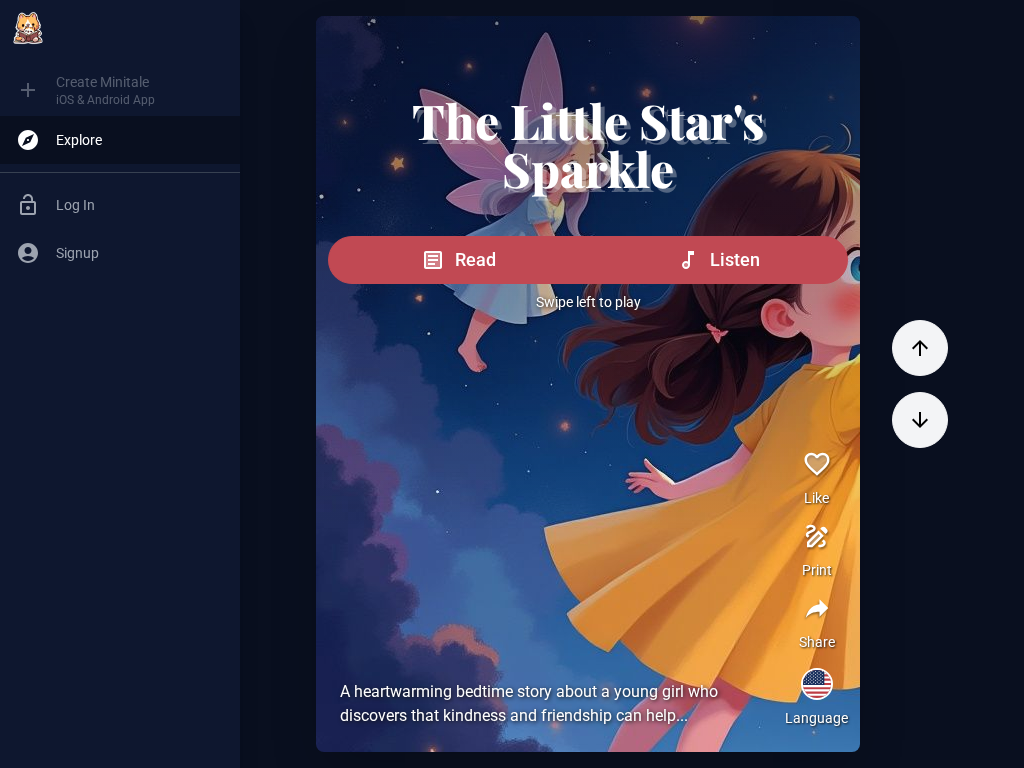 click on "Listen" at bounding box center [735, 260] 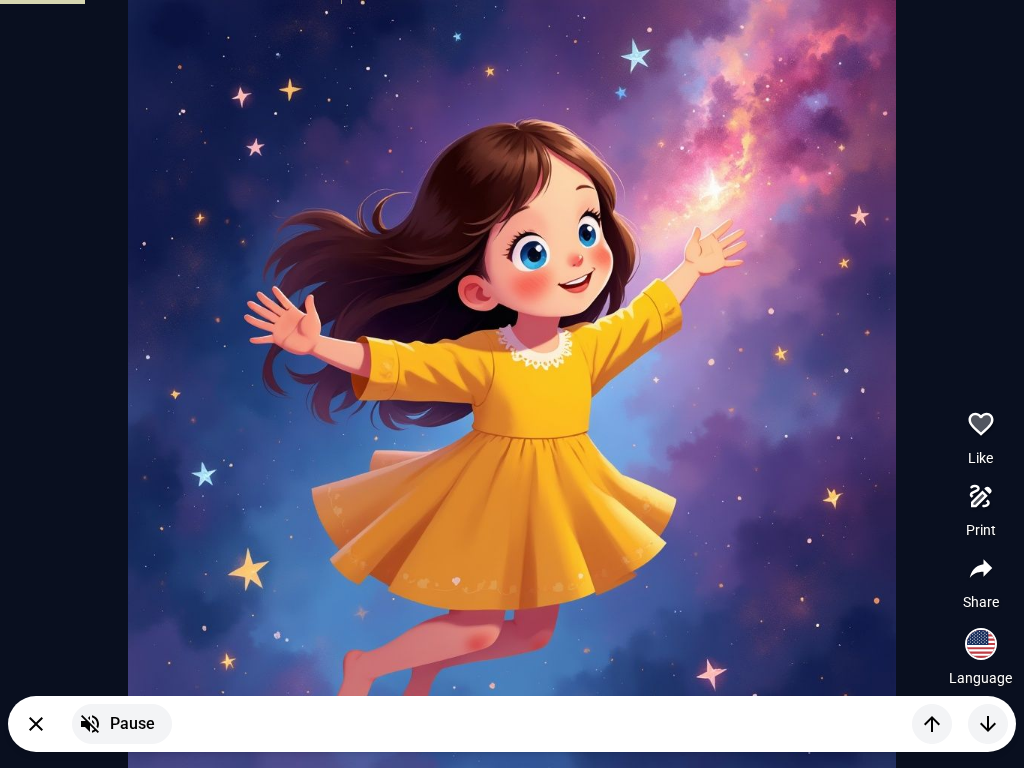 click at bounding box center [512, 384] 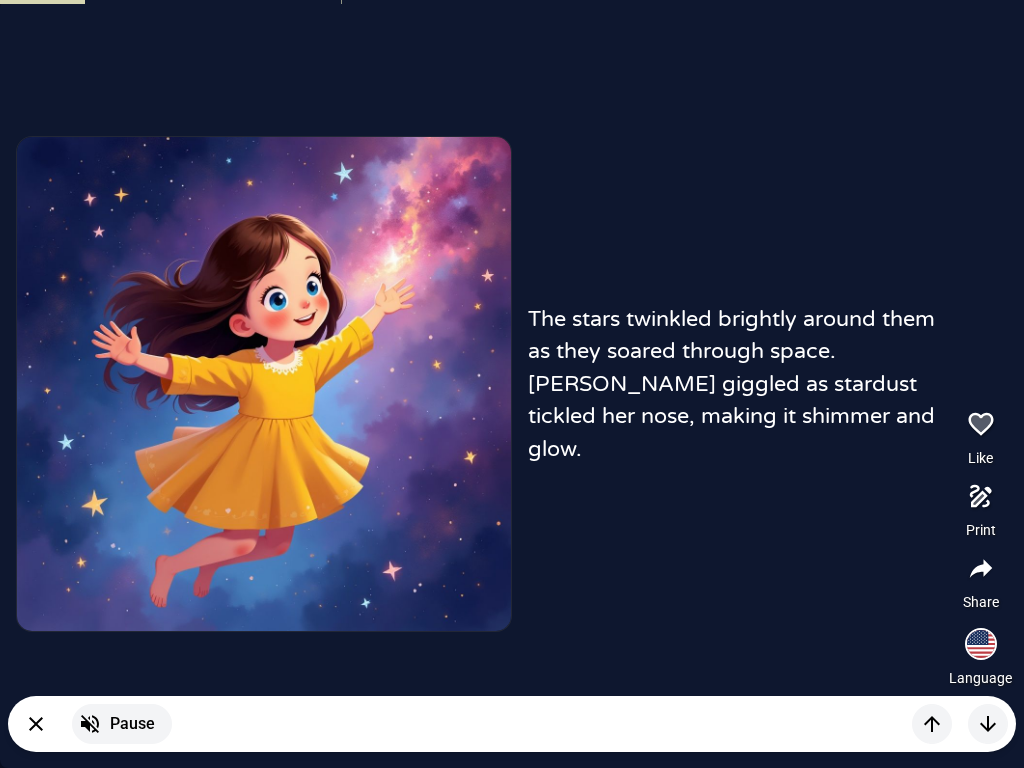 click at bounding box center [264, 384] 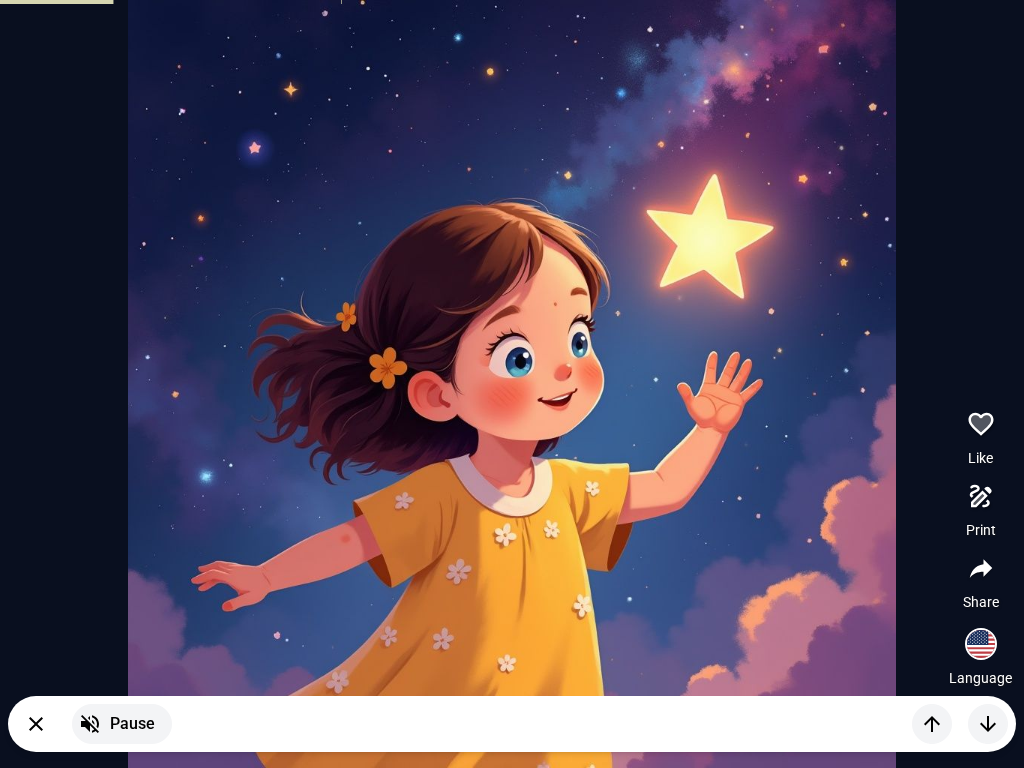 click at bounding box center [512, 384] 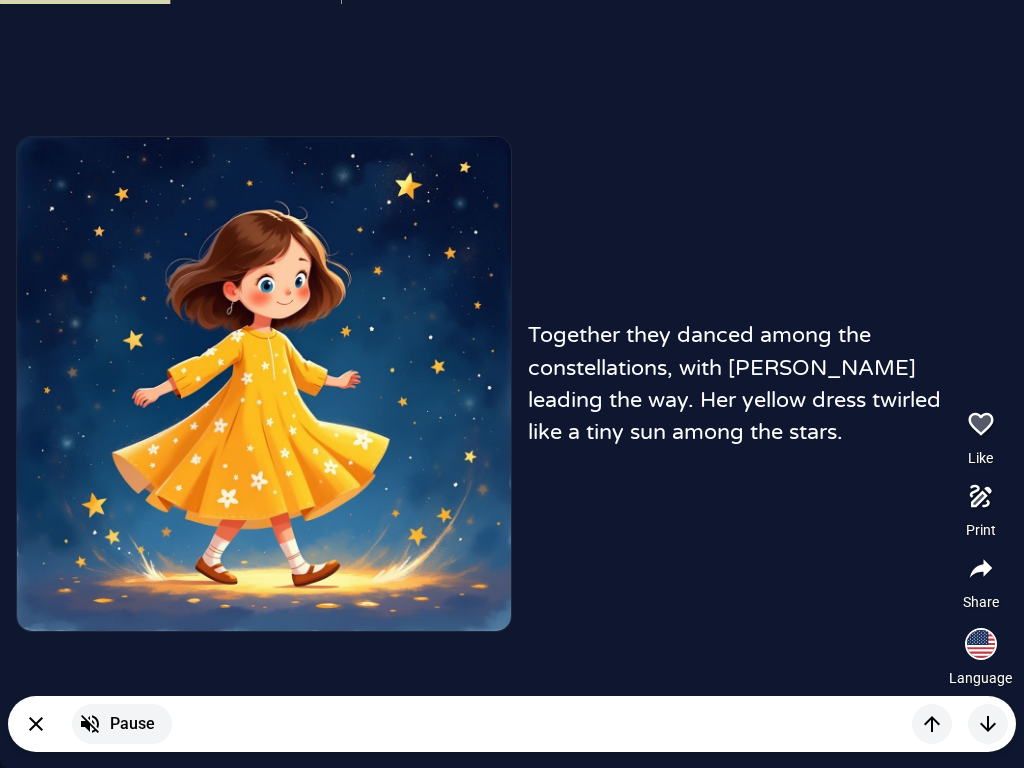 click 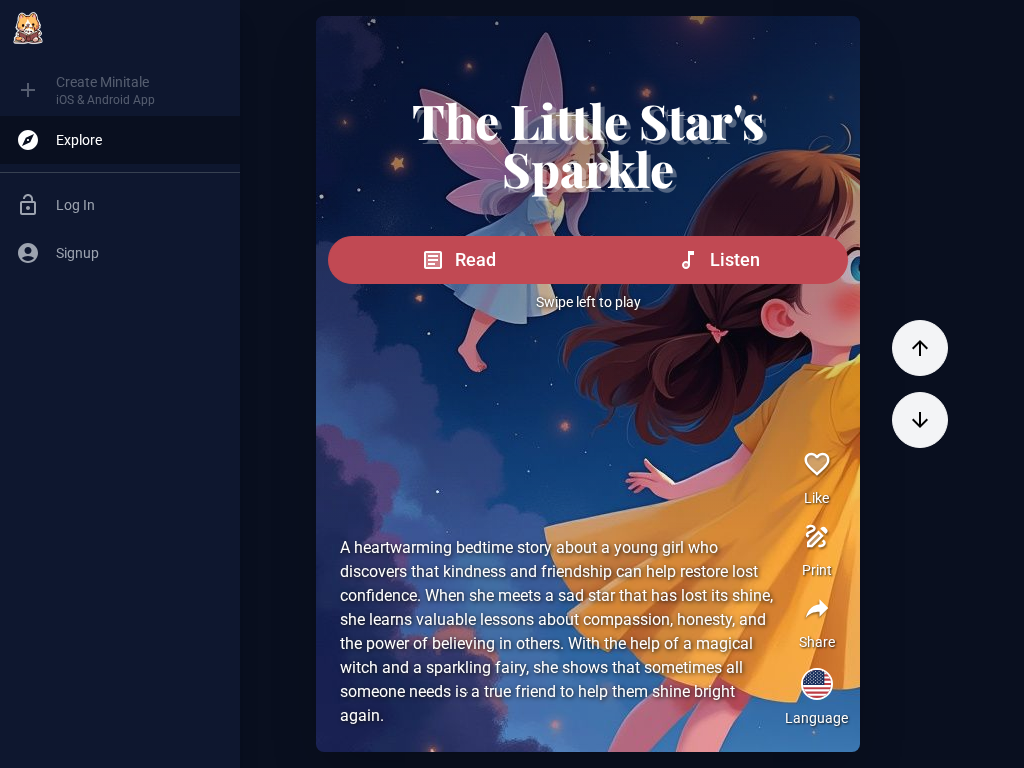 click at bounding box center (920, 420) 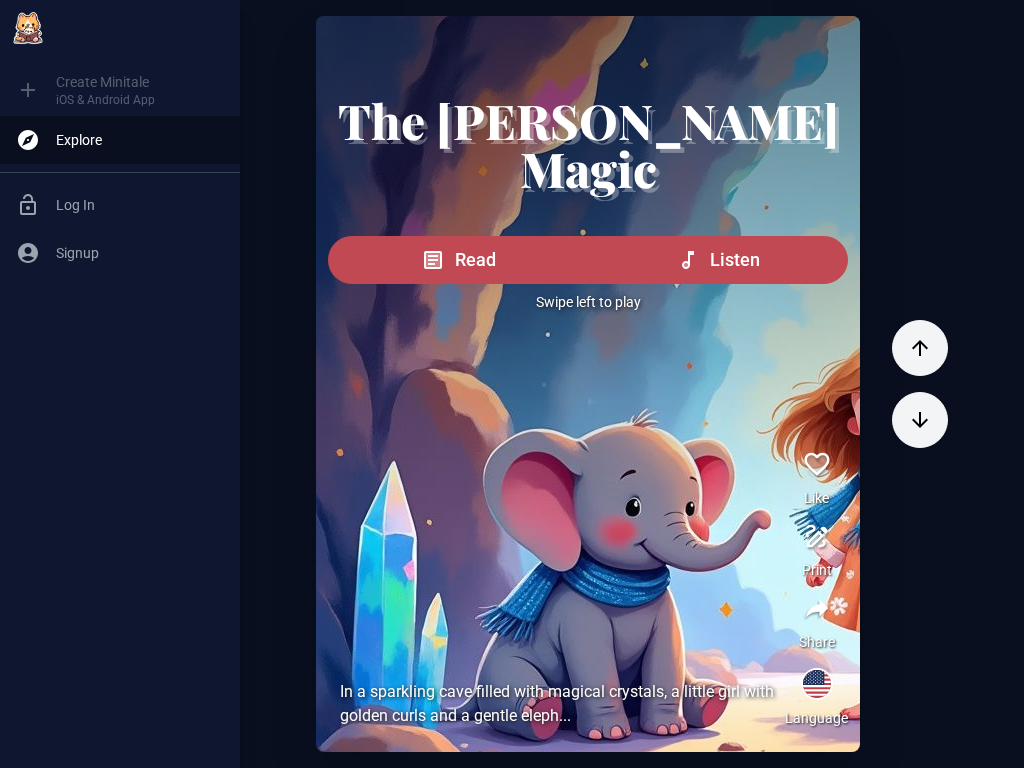 click at bounding box center [920, 420] 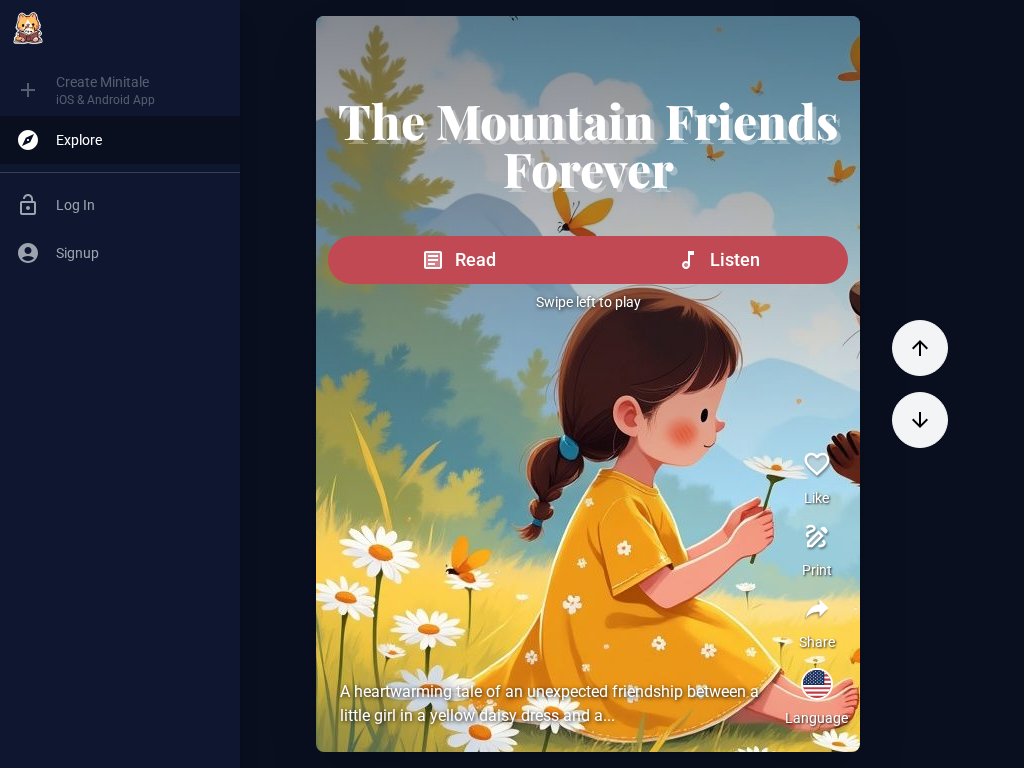 click 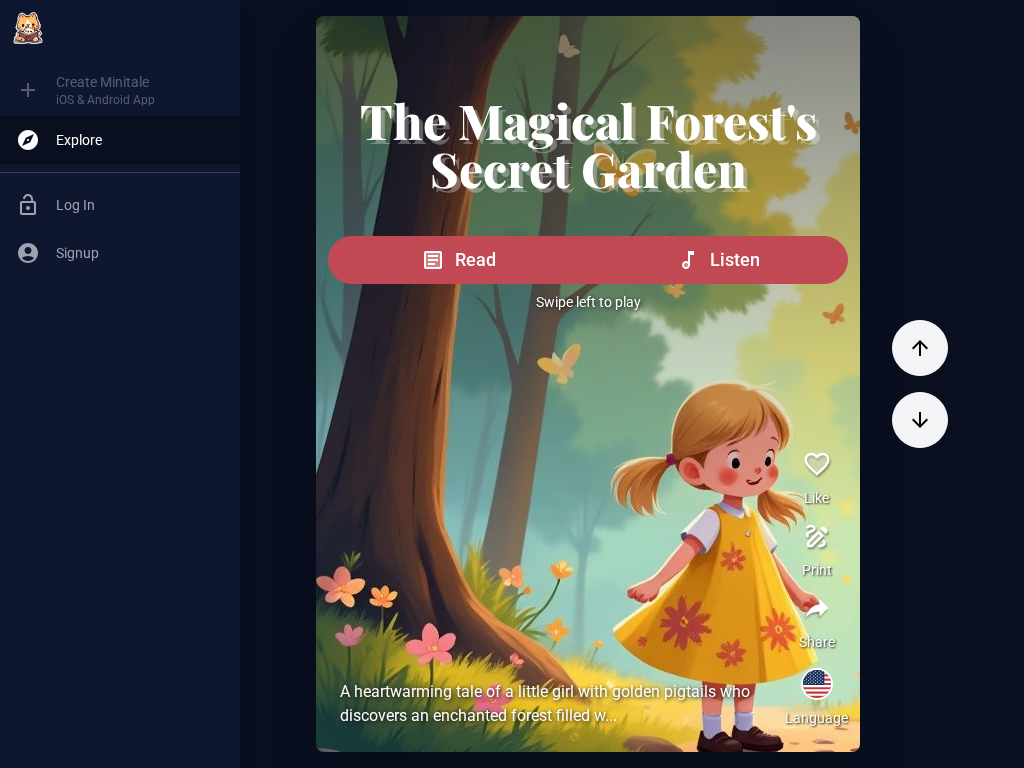 click 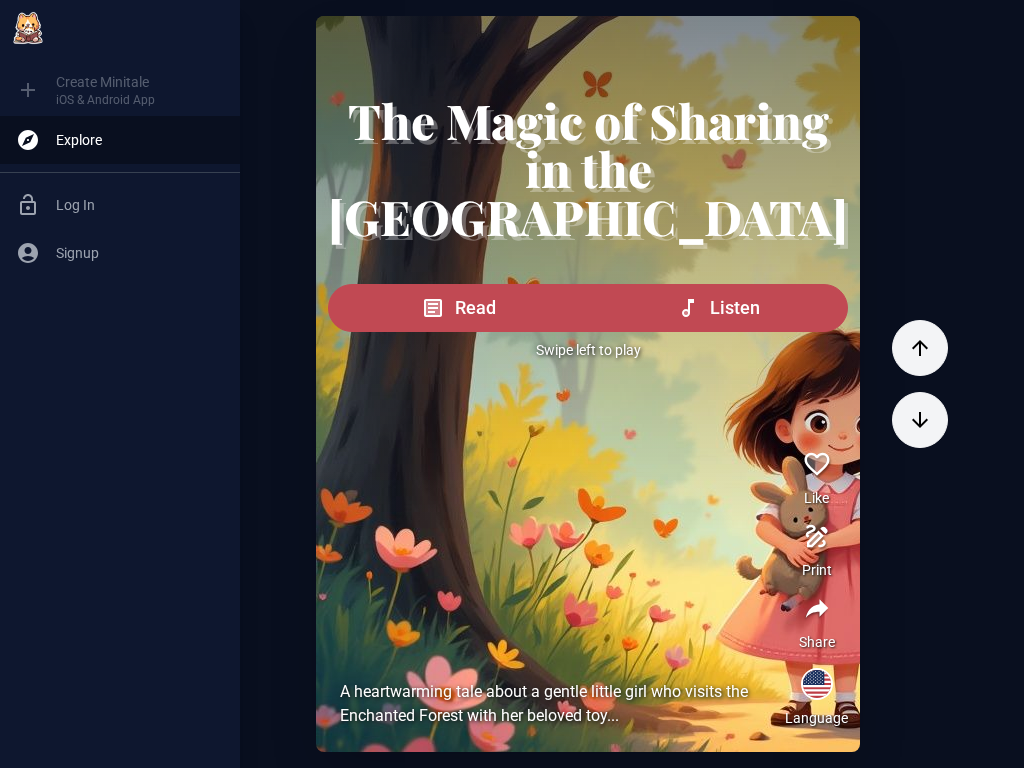 click at bounding box center [920, 420] 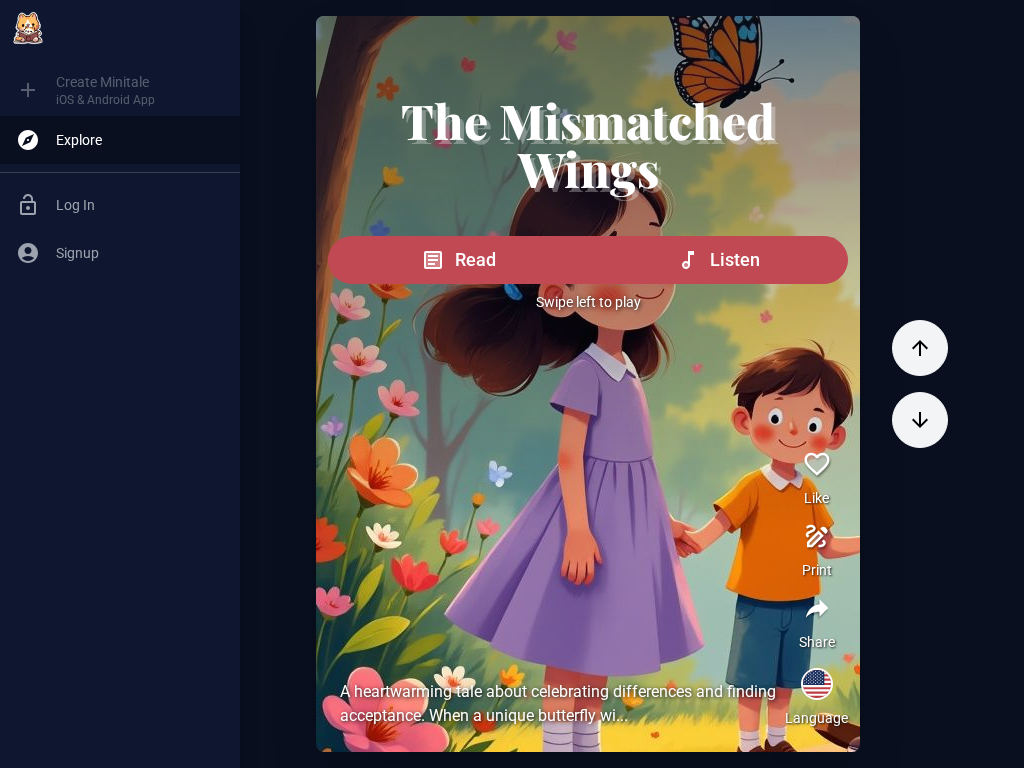 click on "Listen" at bounding box center (717, 260) 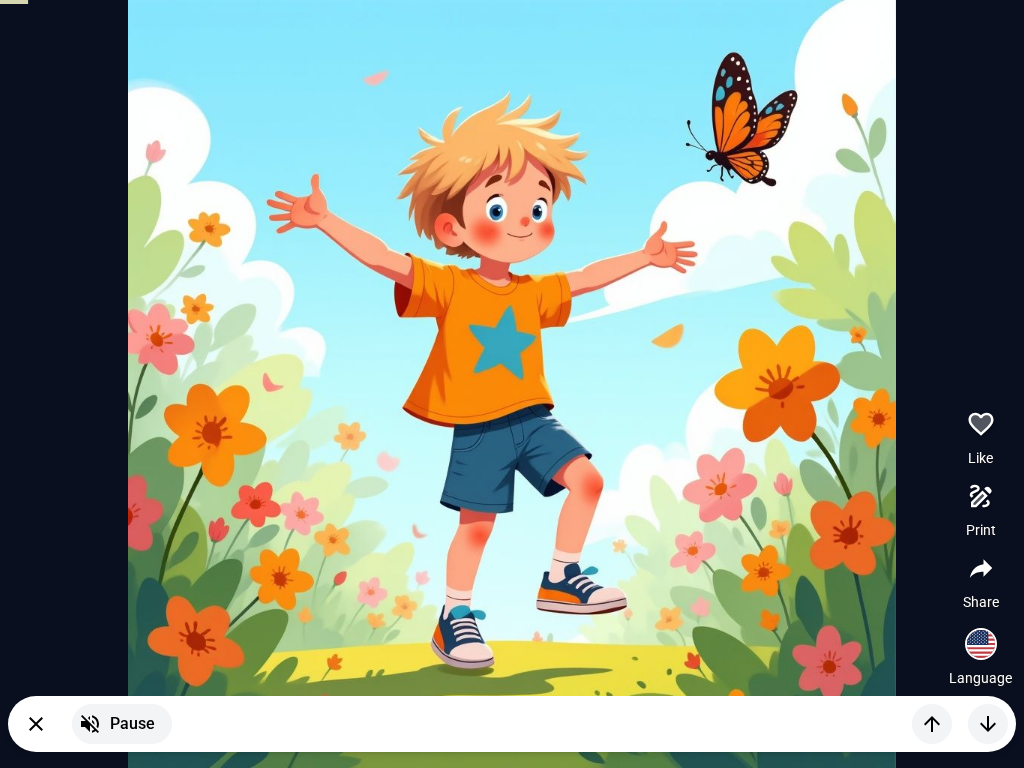 click at bounding box center [988, 724] 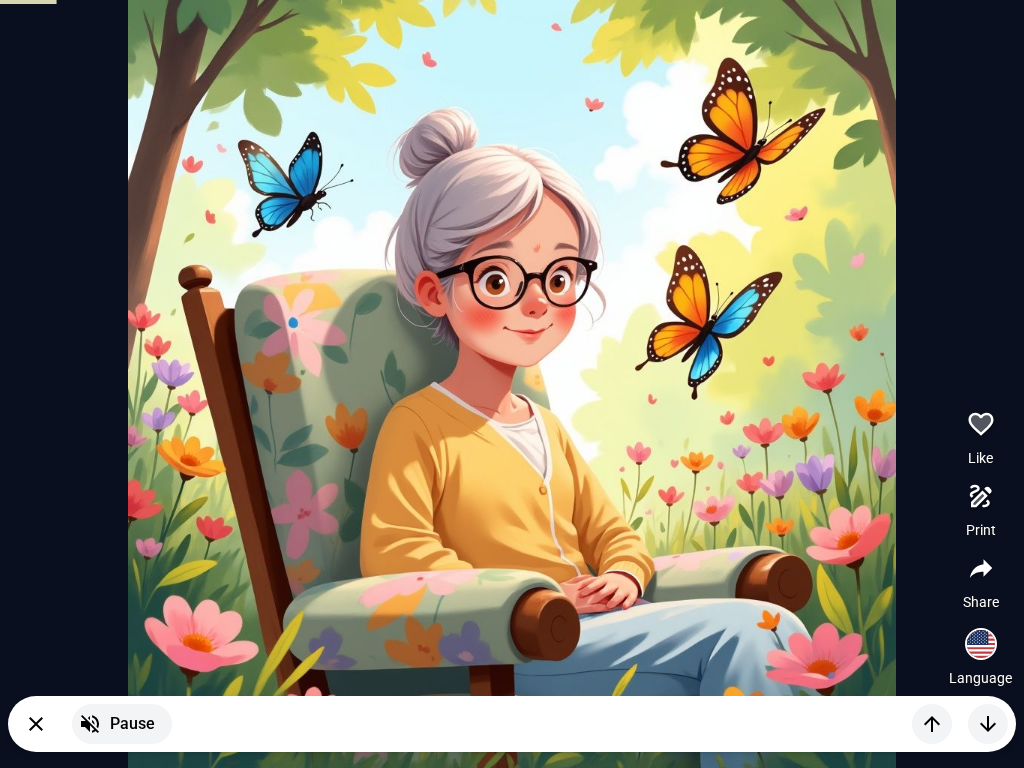 click 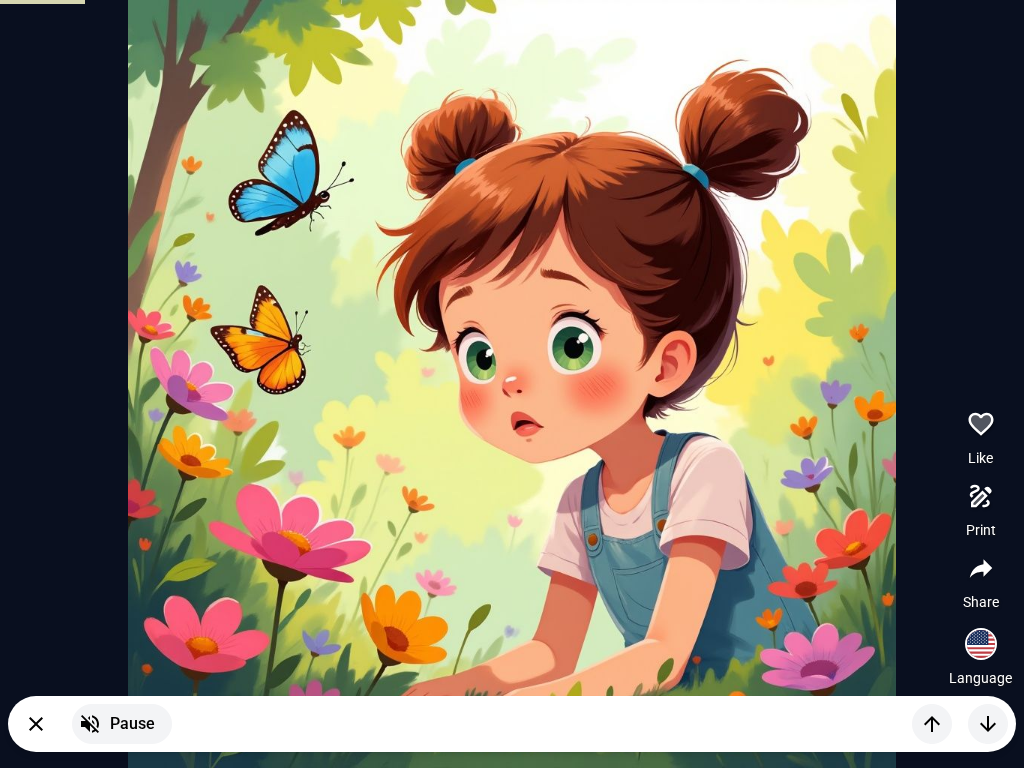click at bounding box center (988, 724) 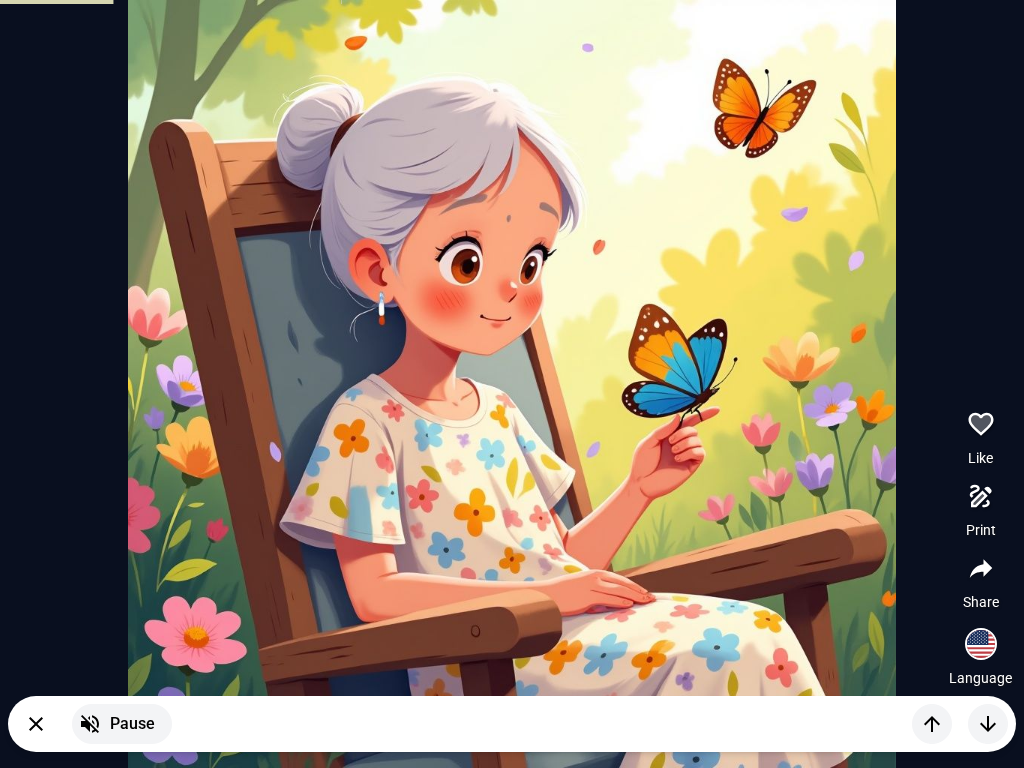 click 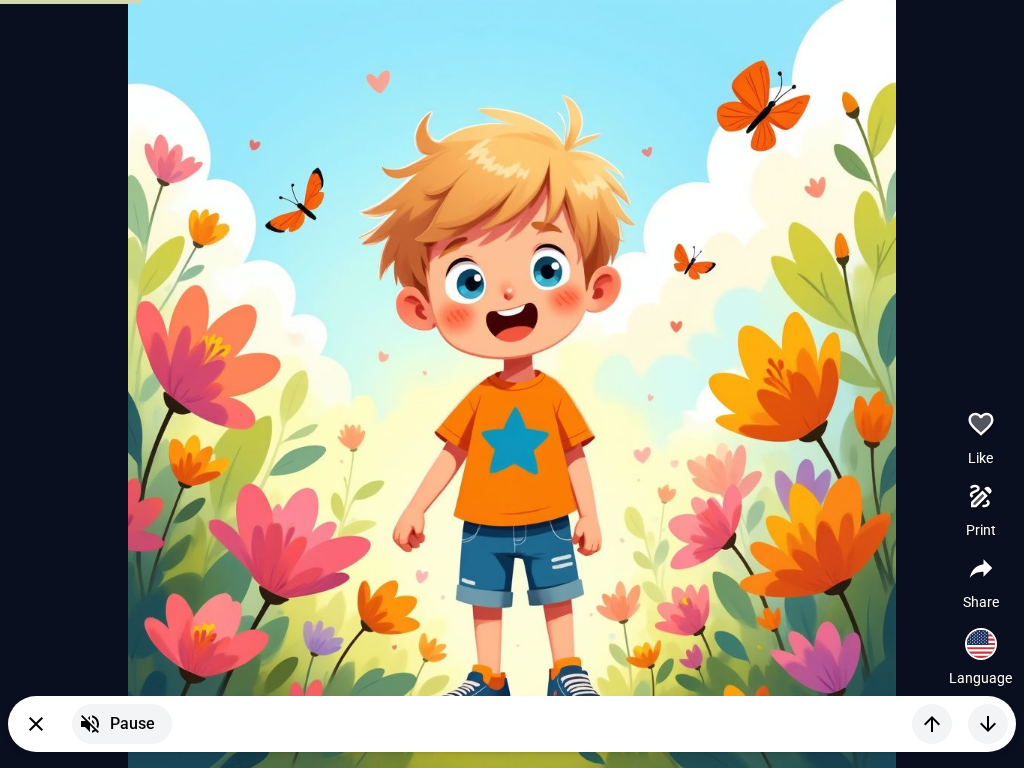 click on "Pause" at bounding box center [512, 724] 